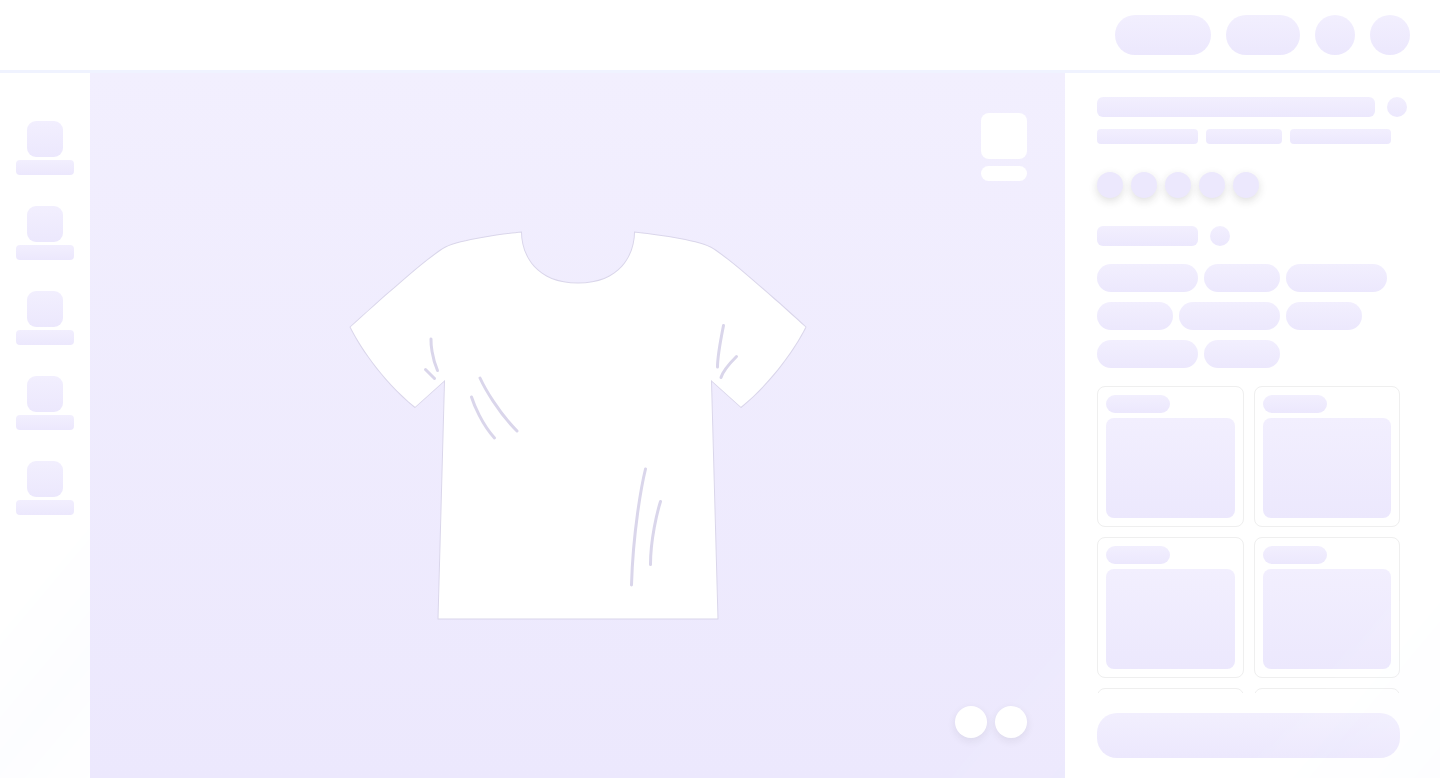 scroll, scrollTop: 0, scrollLeft: 0, axis: both 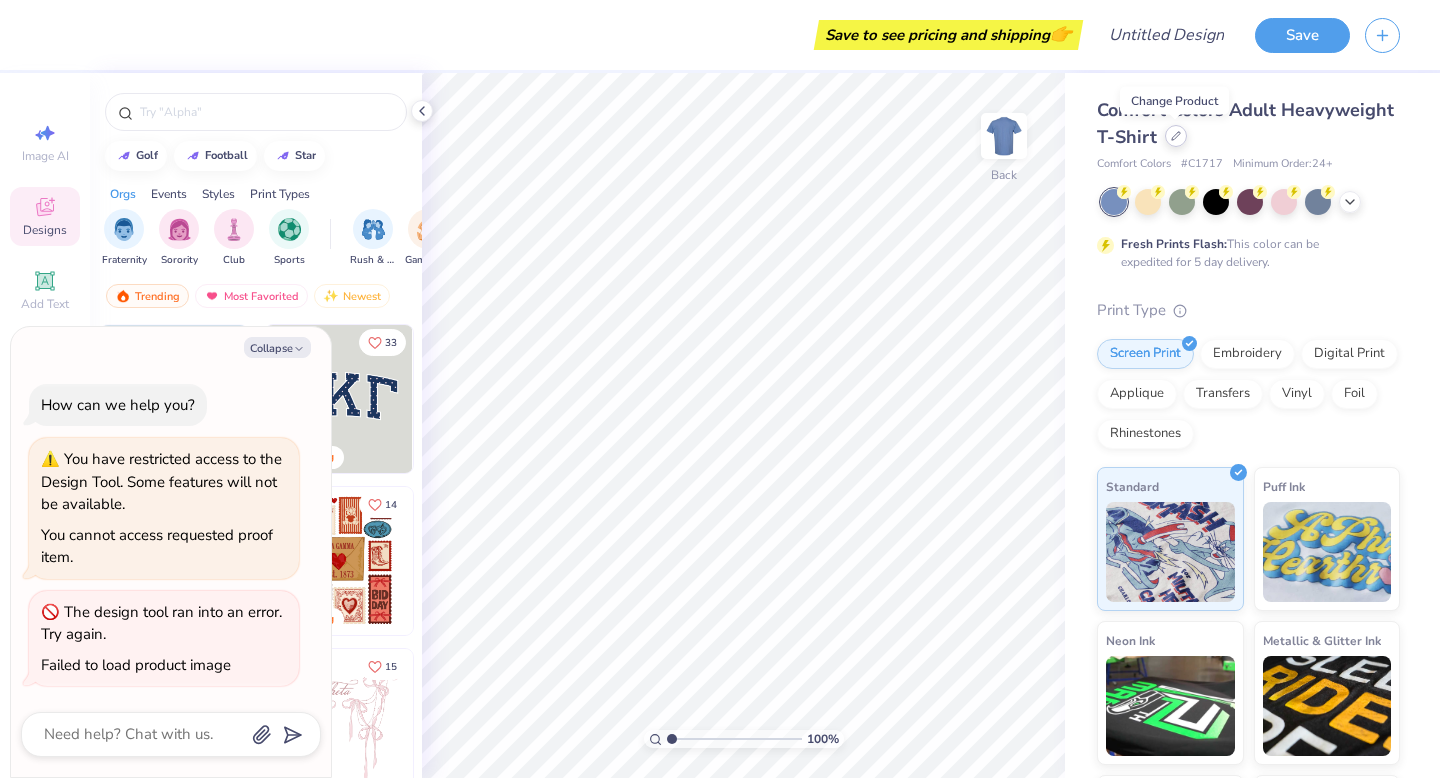 click at bounding box center [1176, 136] 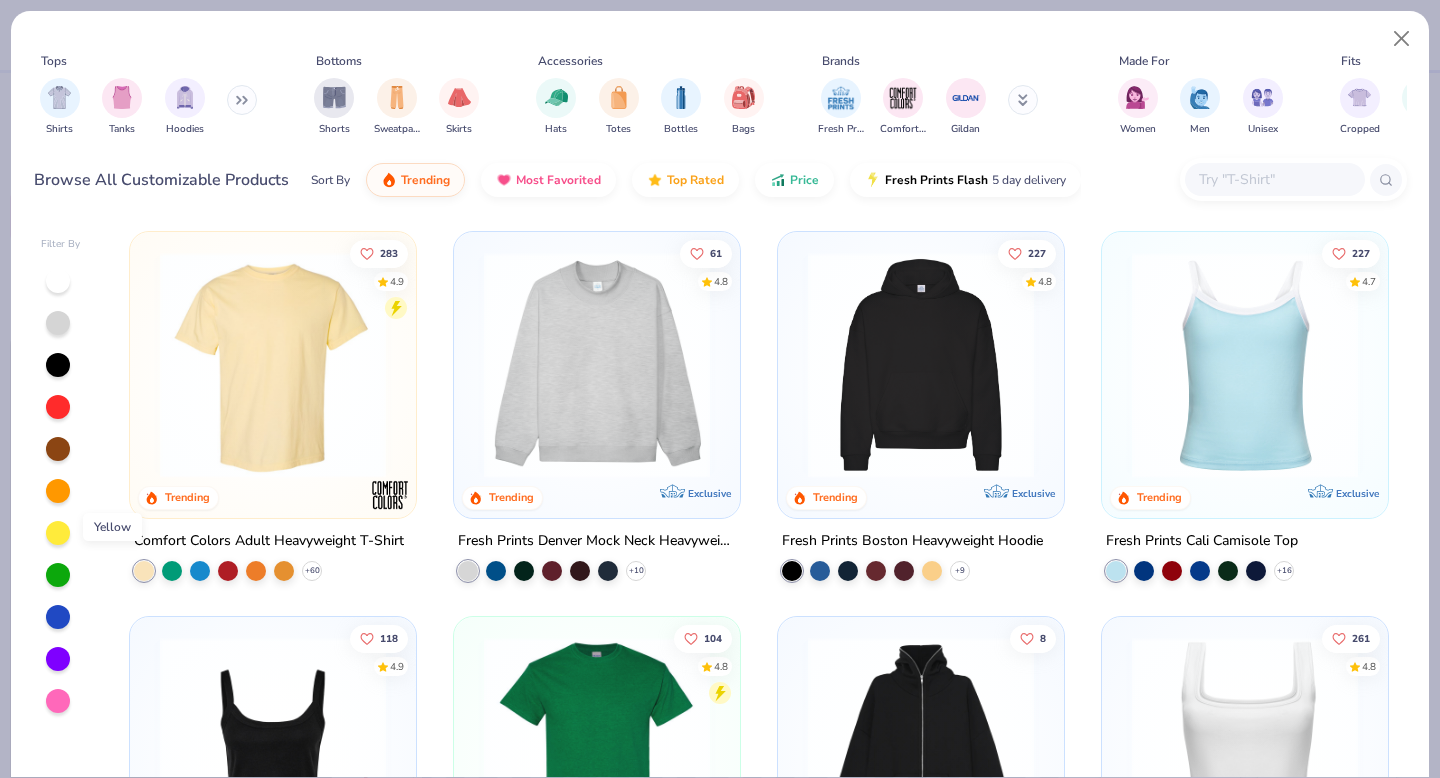 click at bounding box center (58, 533) 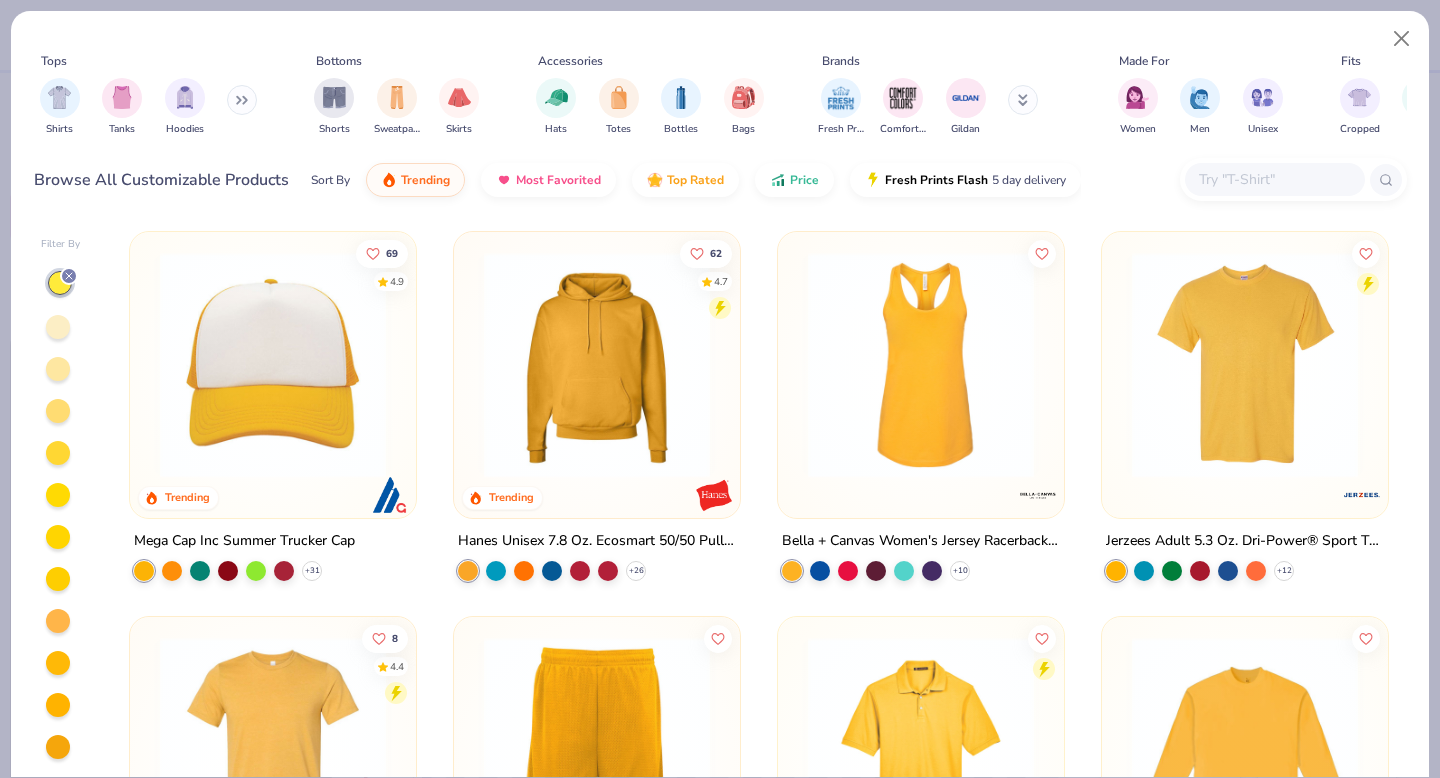 click at bounding box center [58, 327] 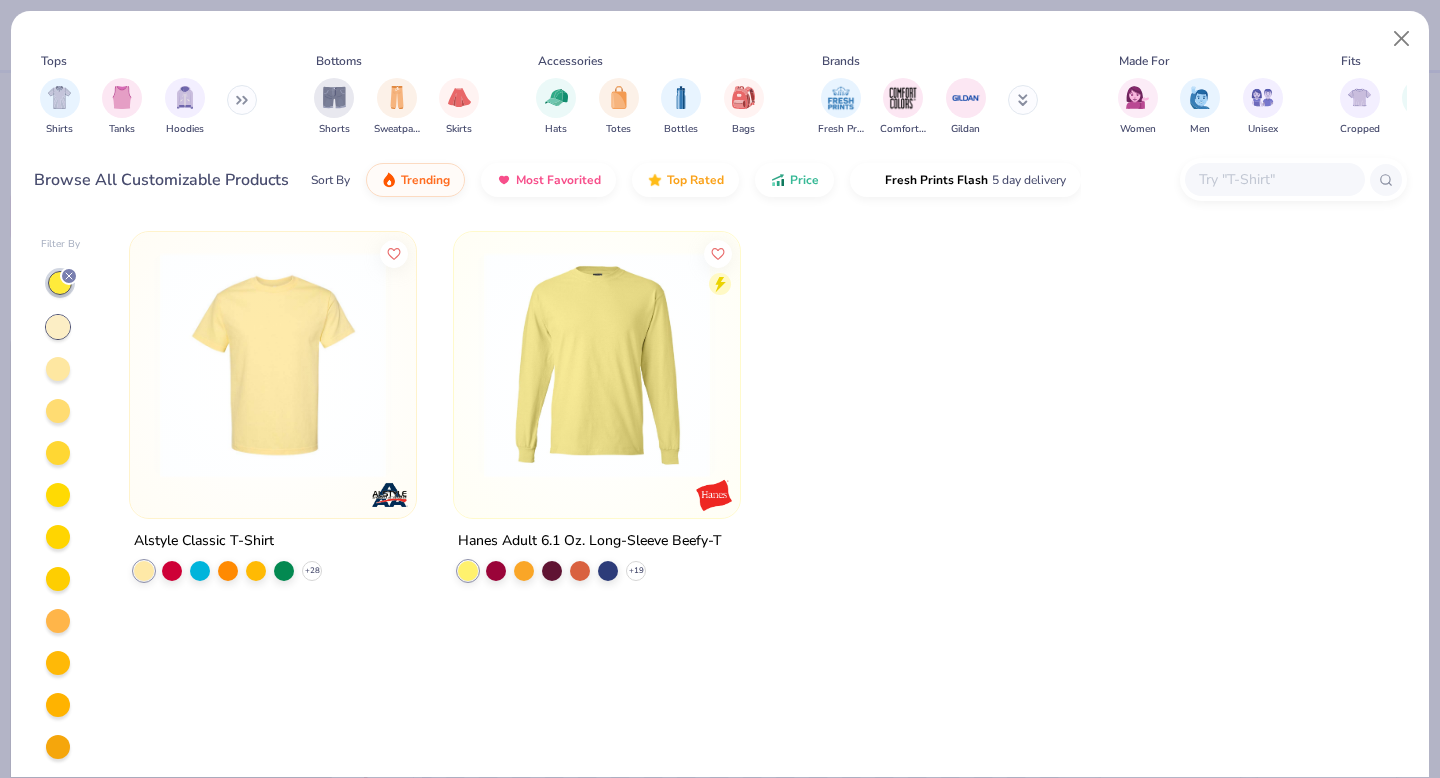 click at bounding box center [273, 365] 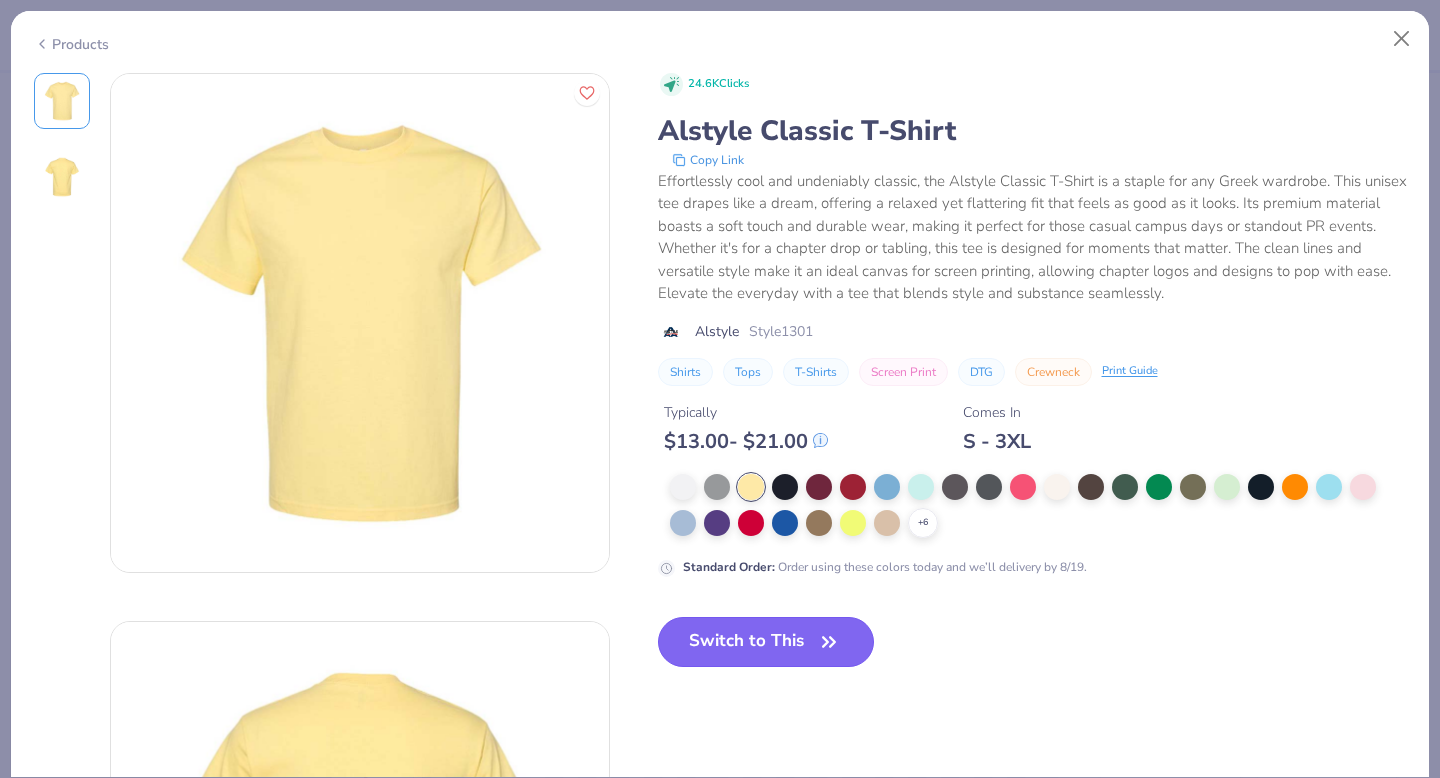 click on "Switch to This" at bounding box center [766, 642] 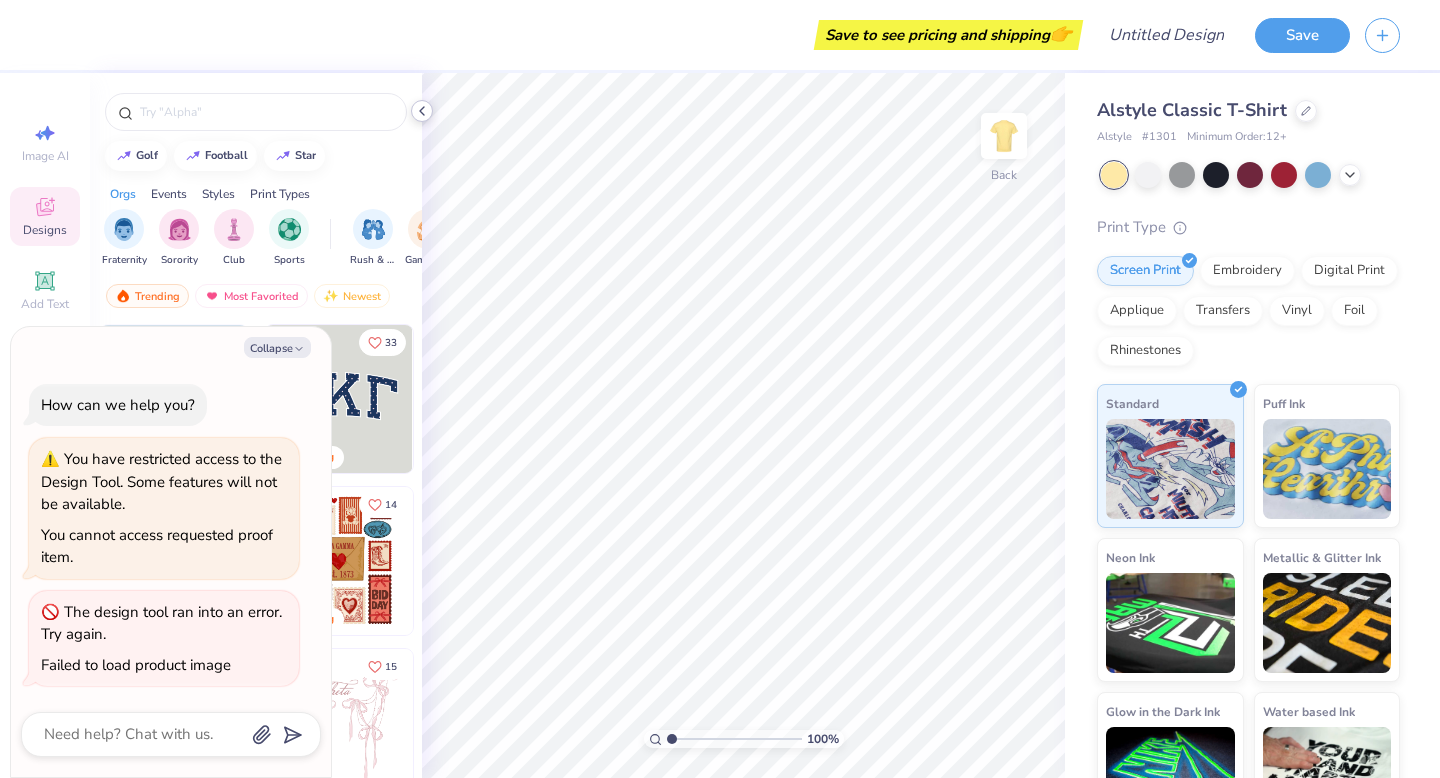 click 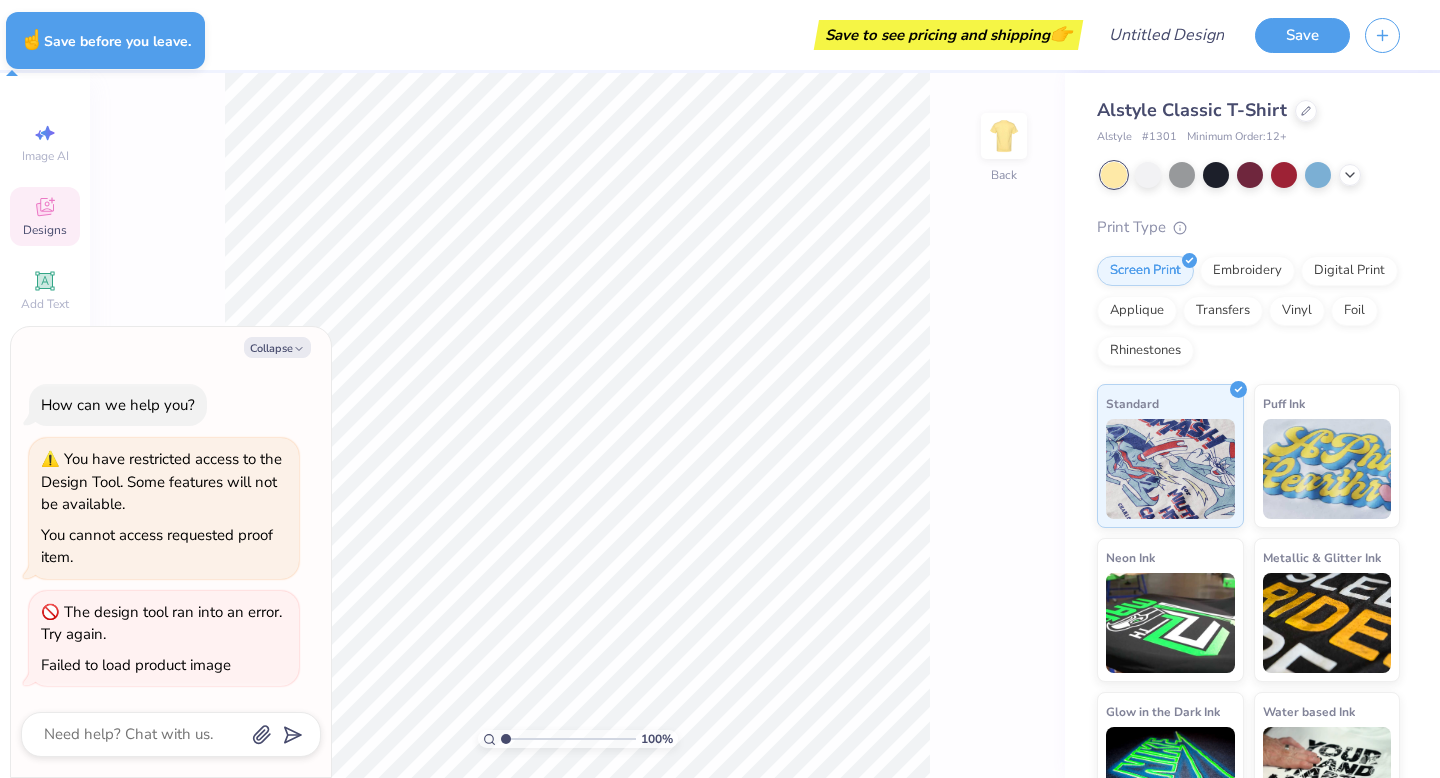 type on "x" 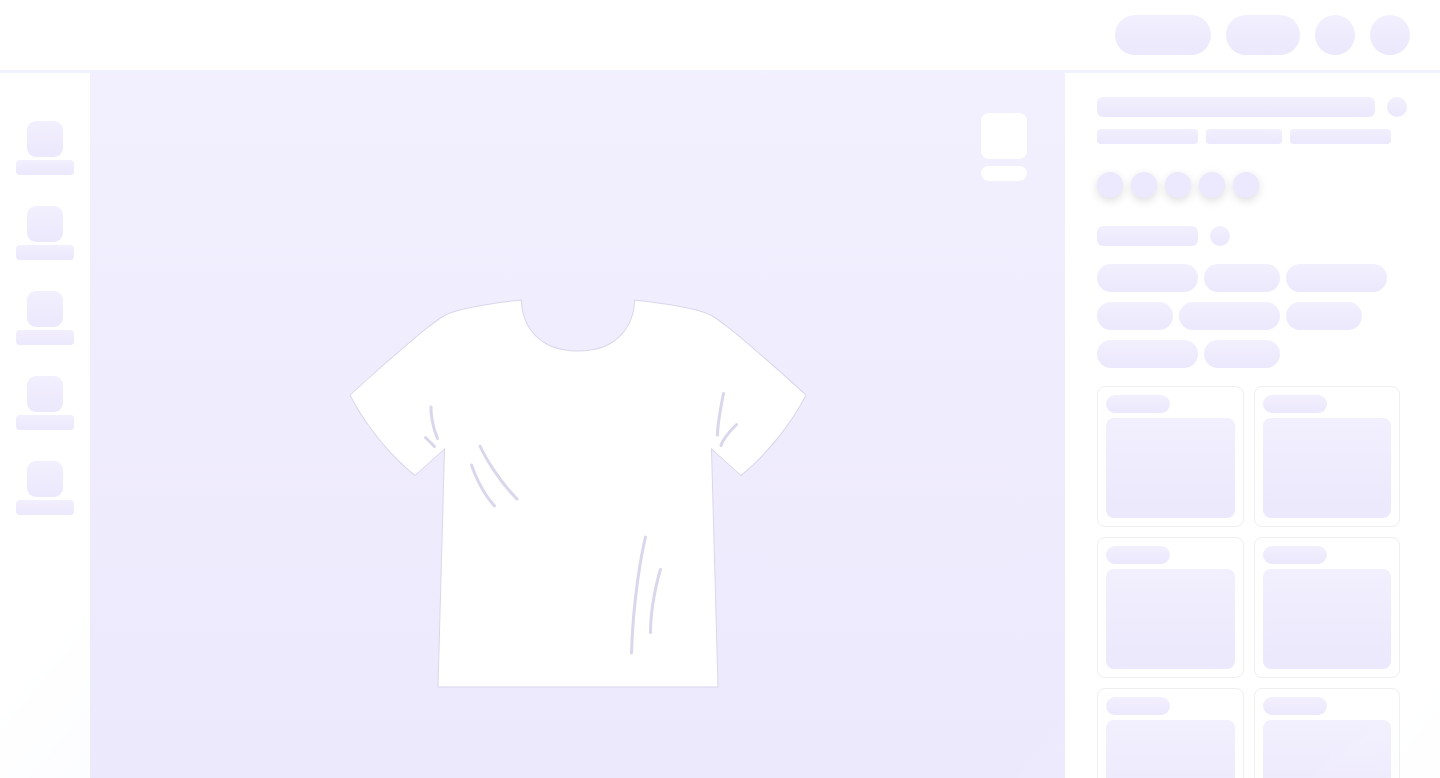 scroll, scrollTop: 0, scrollLeft: 0, axis: both 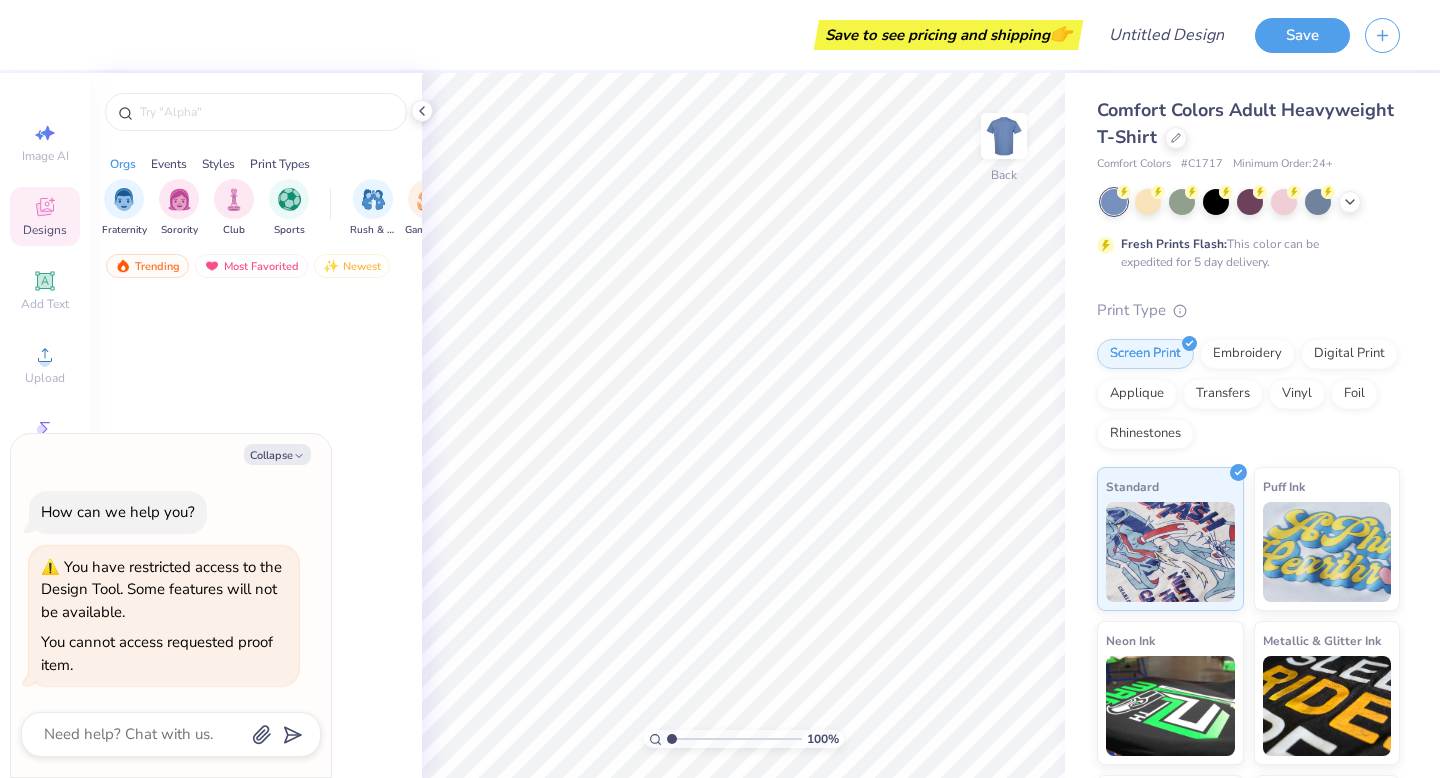 type on "x" 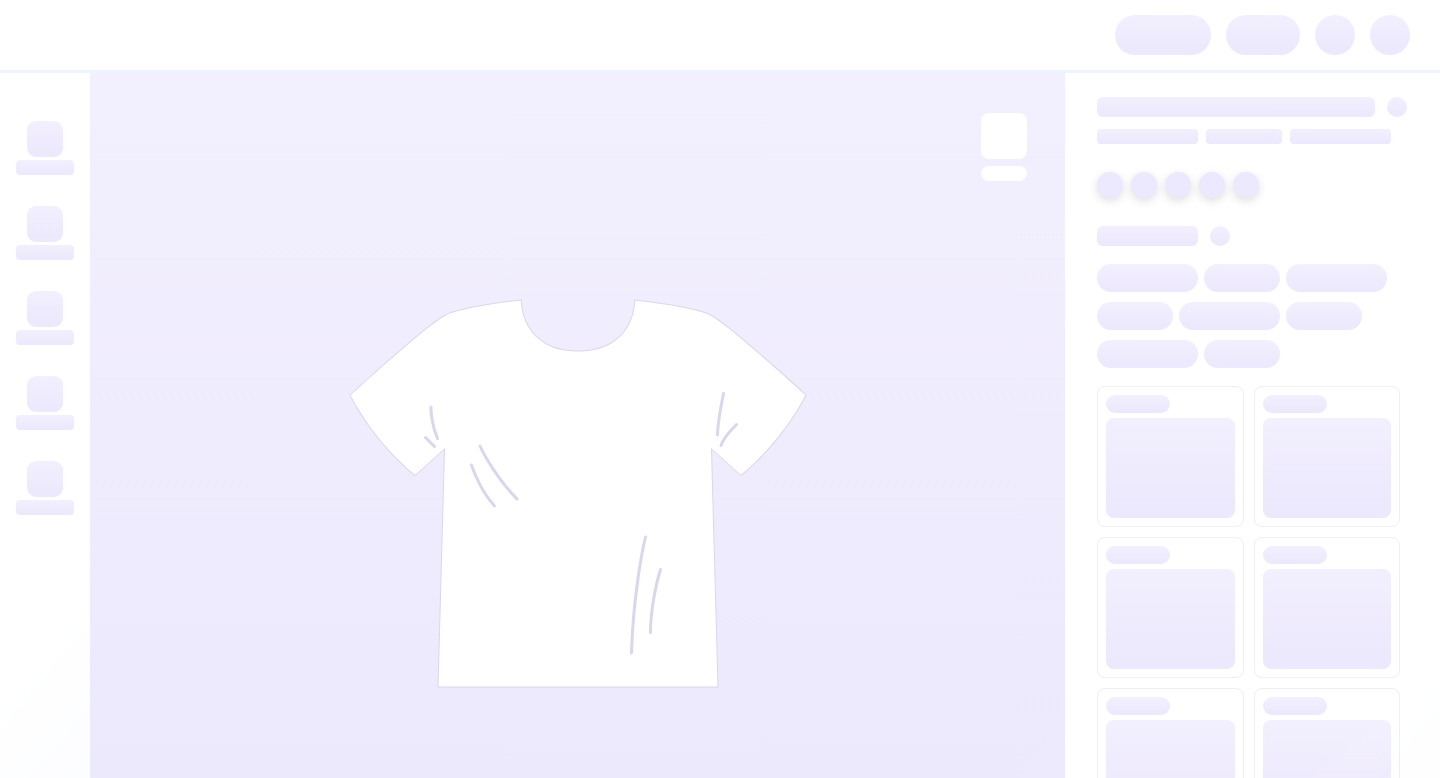 scroll, scrollTop: 0, scrollLeft: 0, axis: both 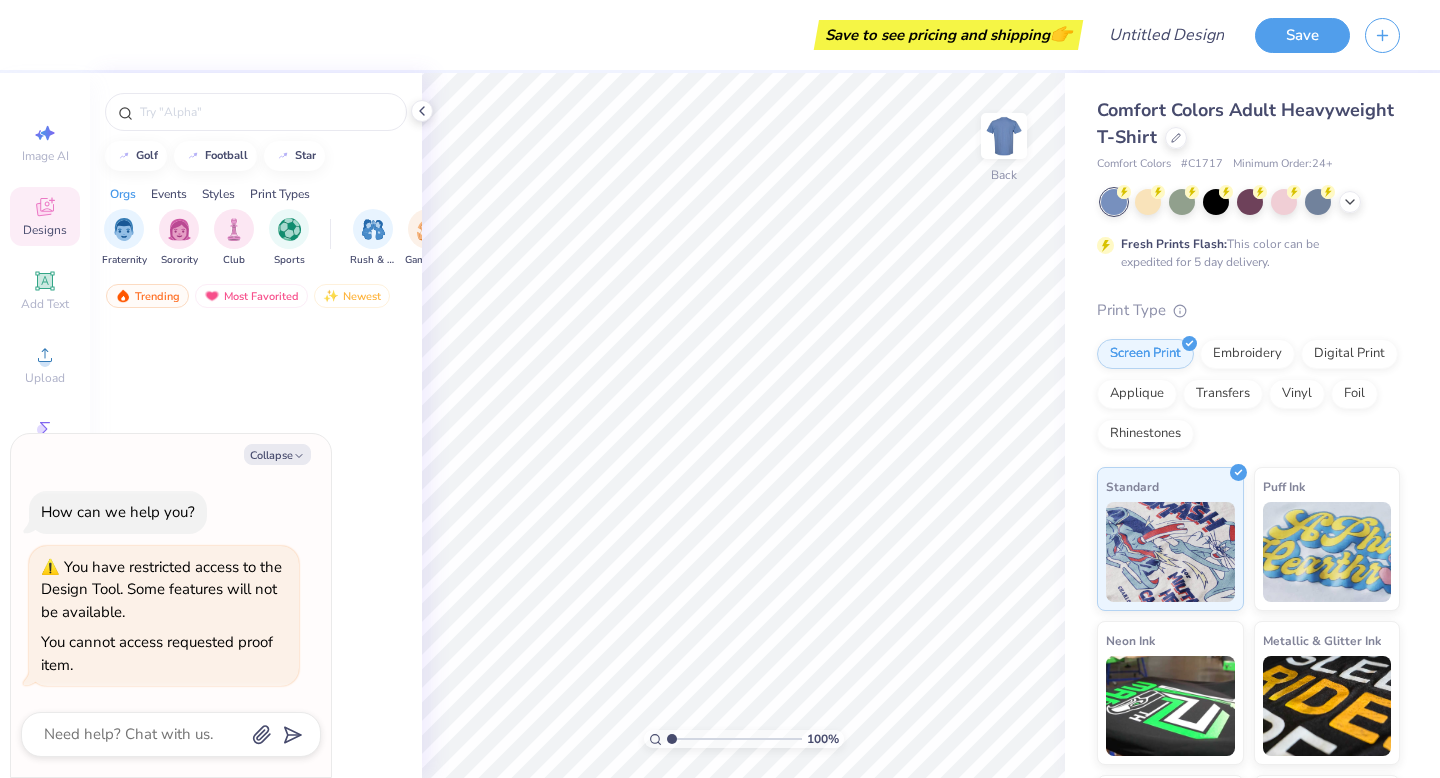 type on "x" 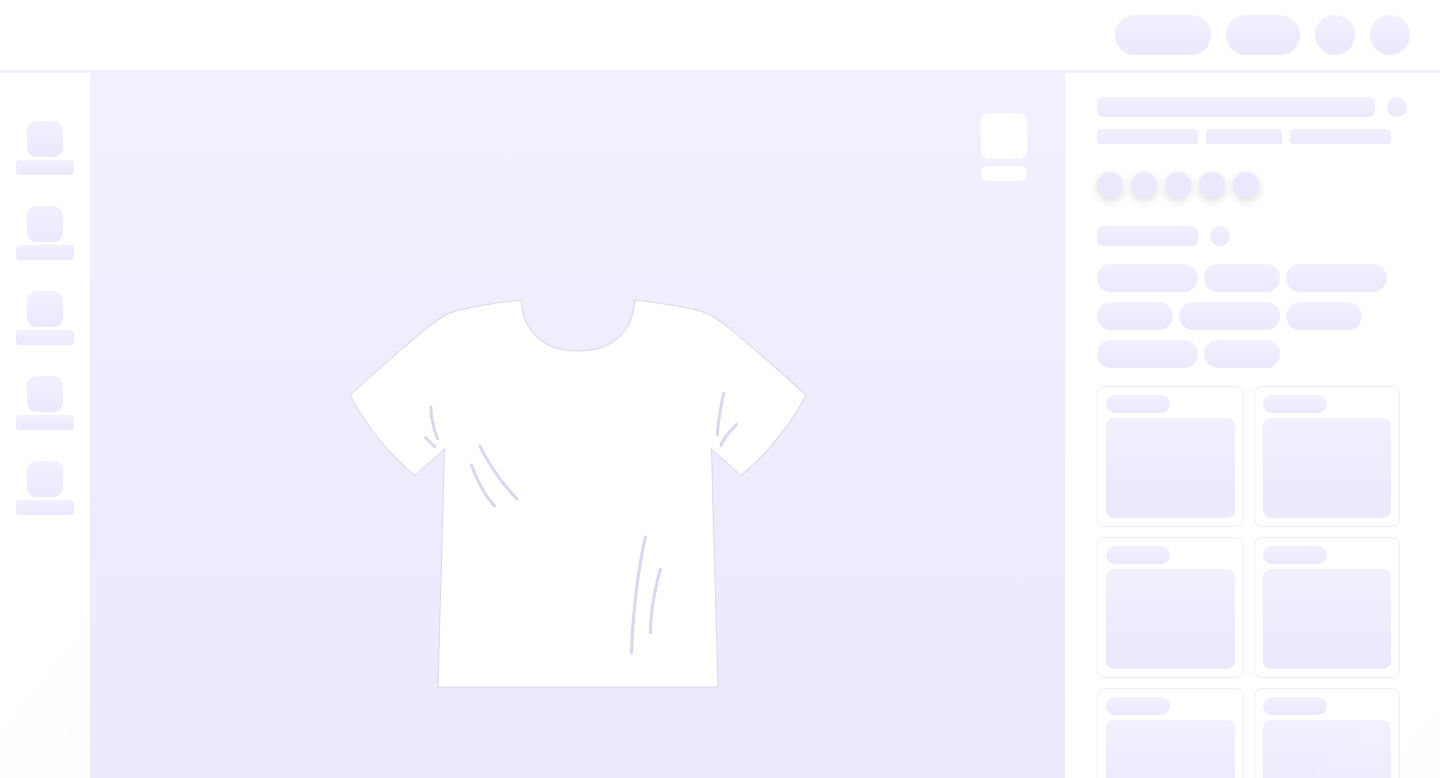 scroll, scrollTop: 0, scrollLeft: 0, axis: both 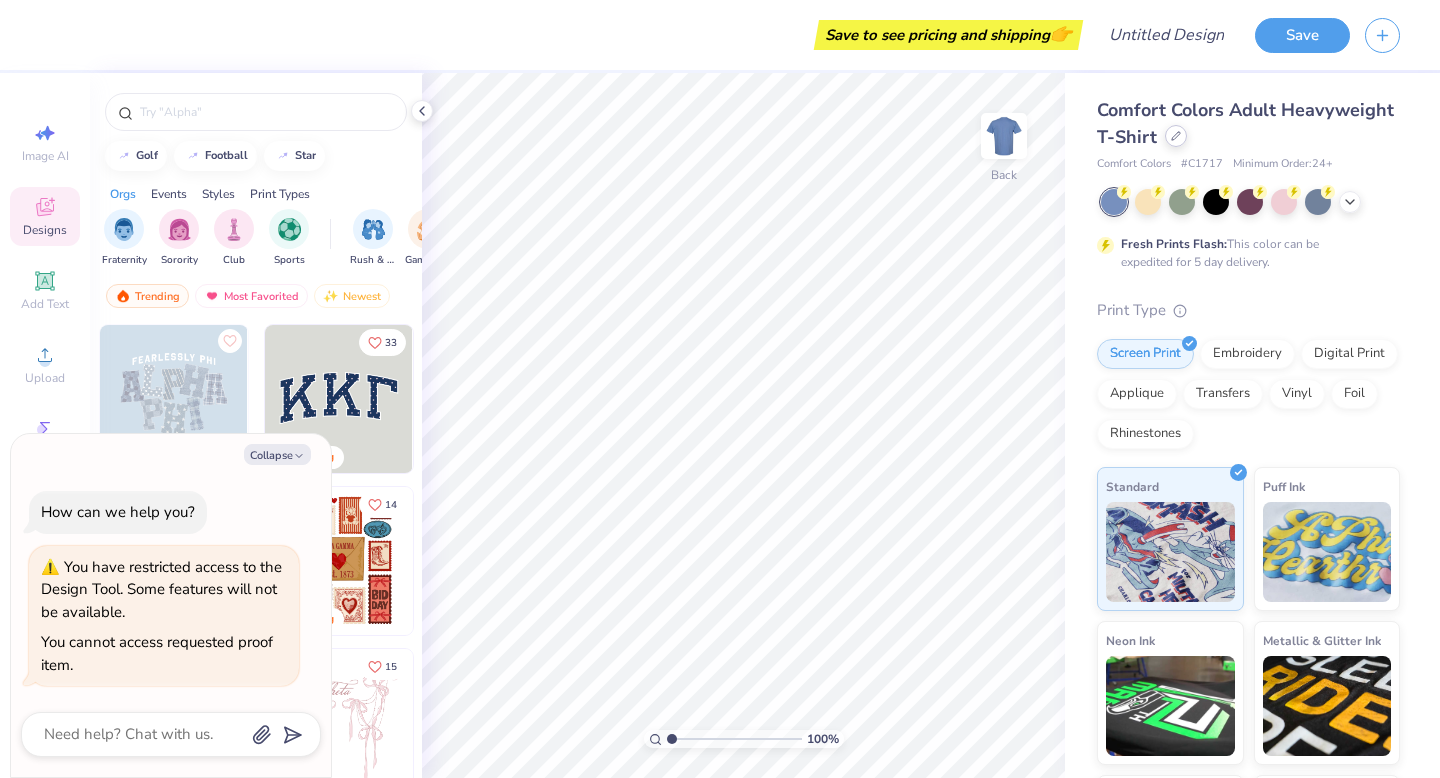 click at bounding box center (1176, 136) 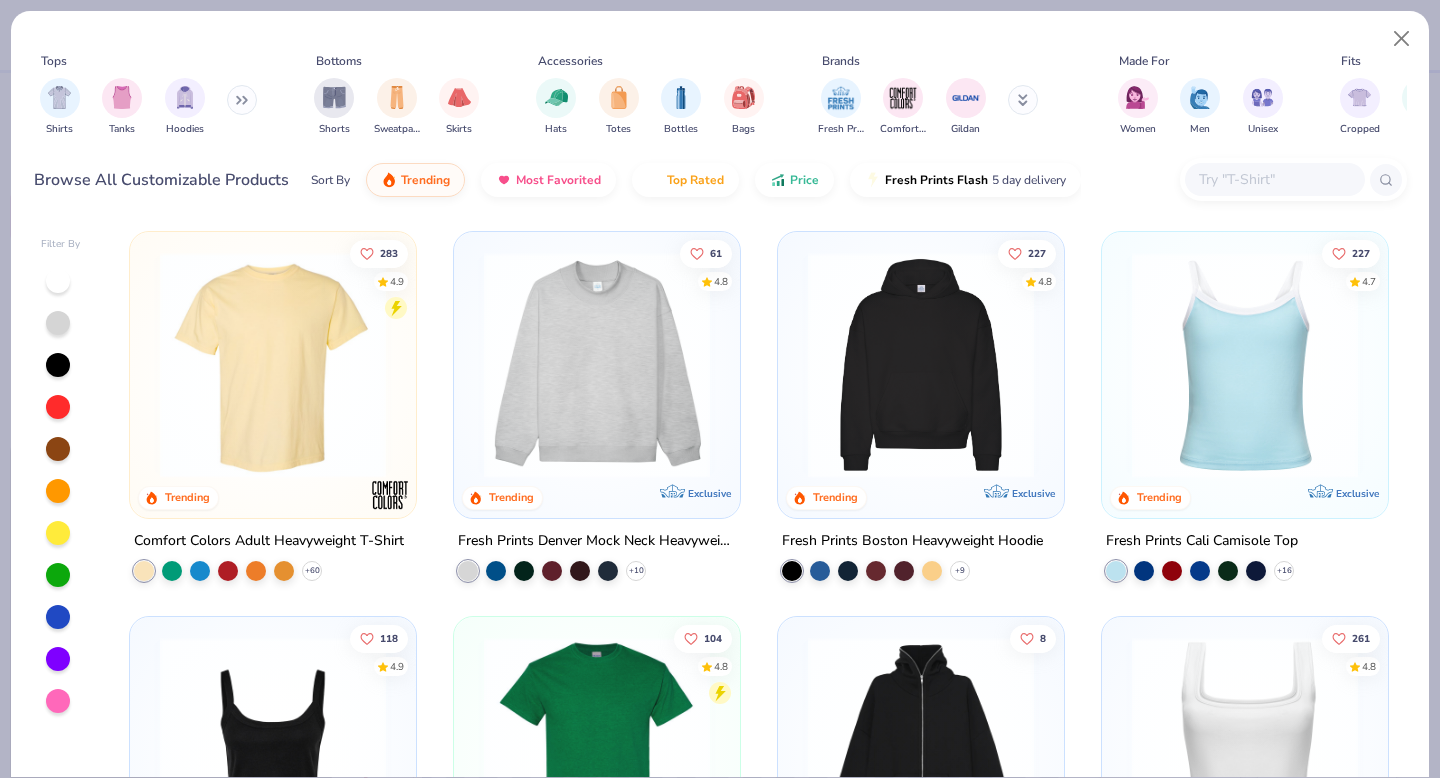 click at bounding box center [58, 533] 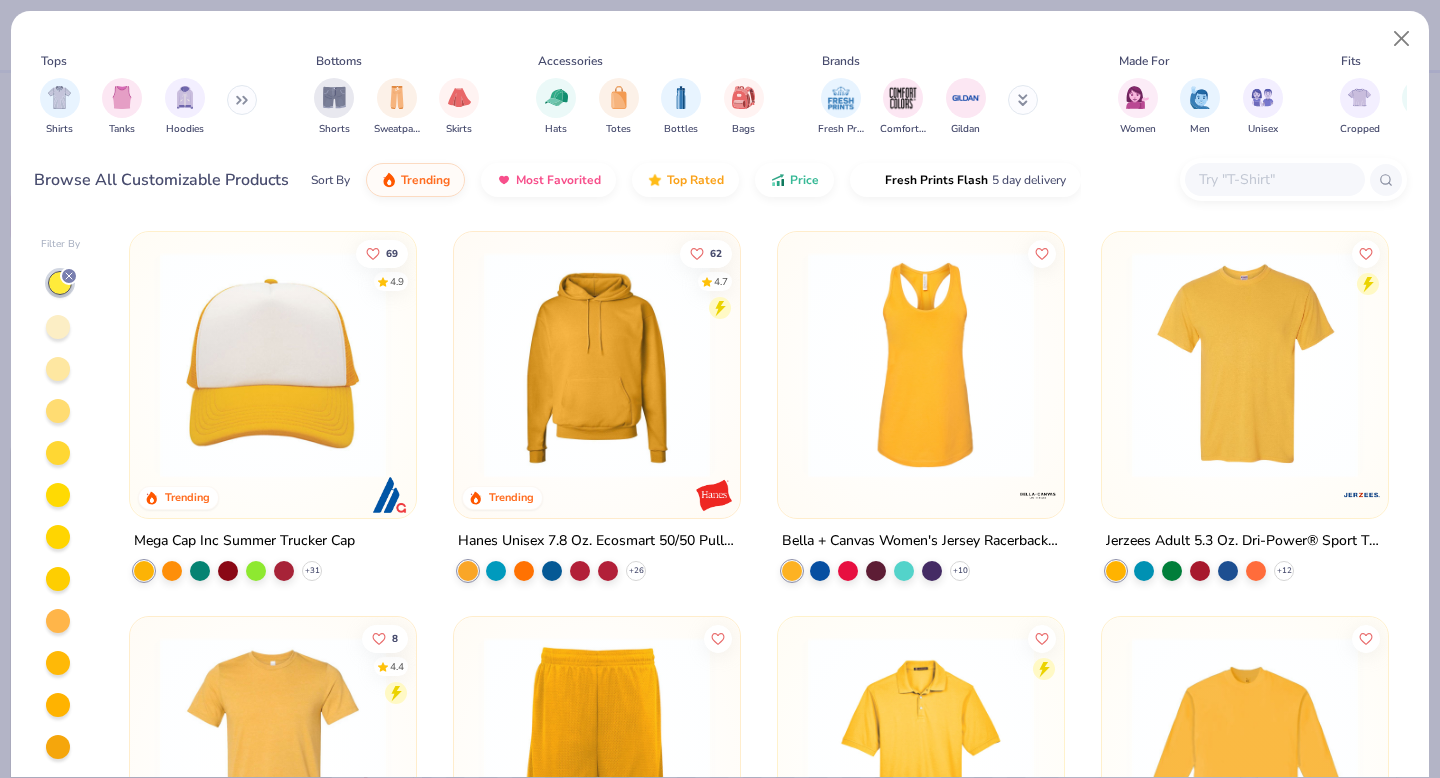 click at bounding box center (58, 327) 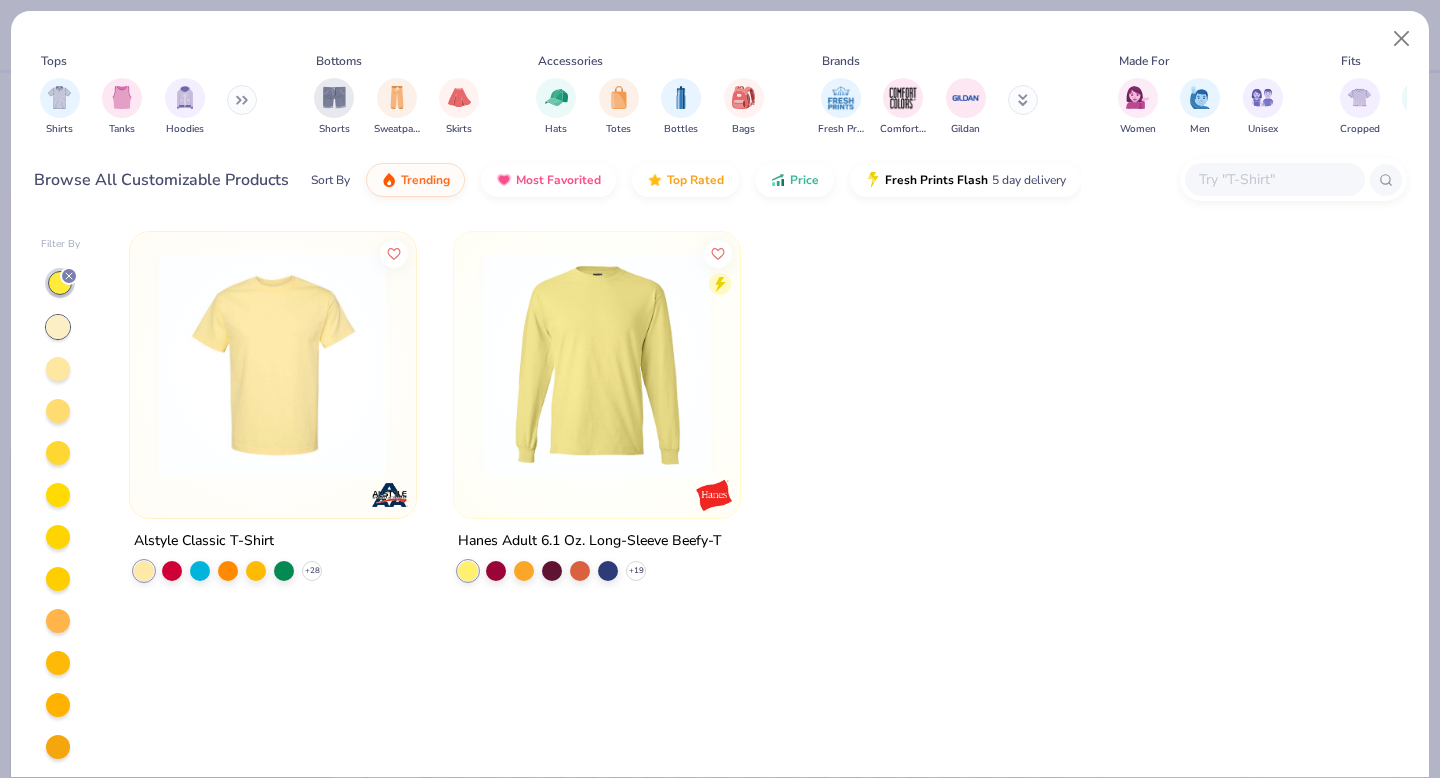 click at bounding box center [273, 365] 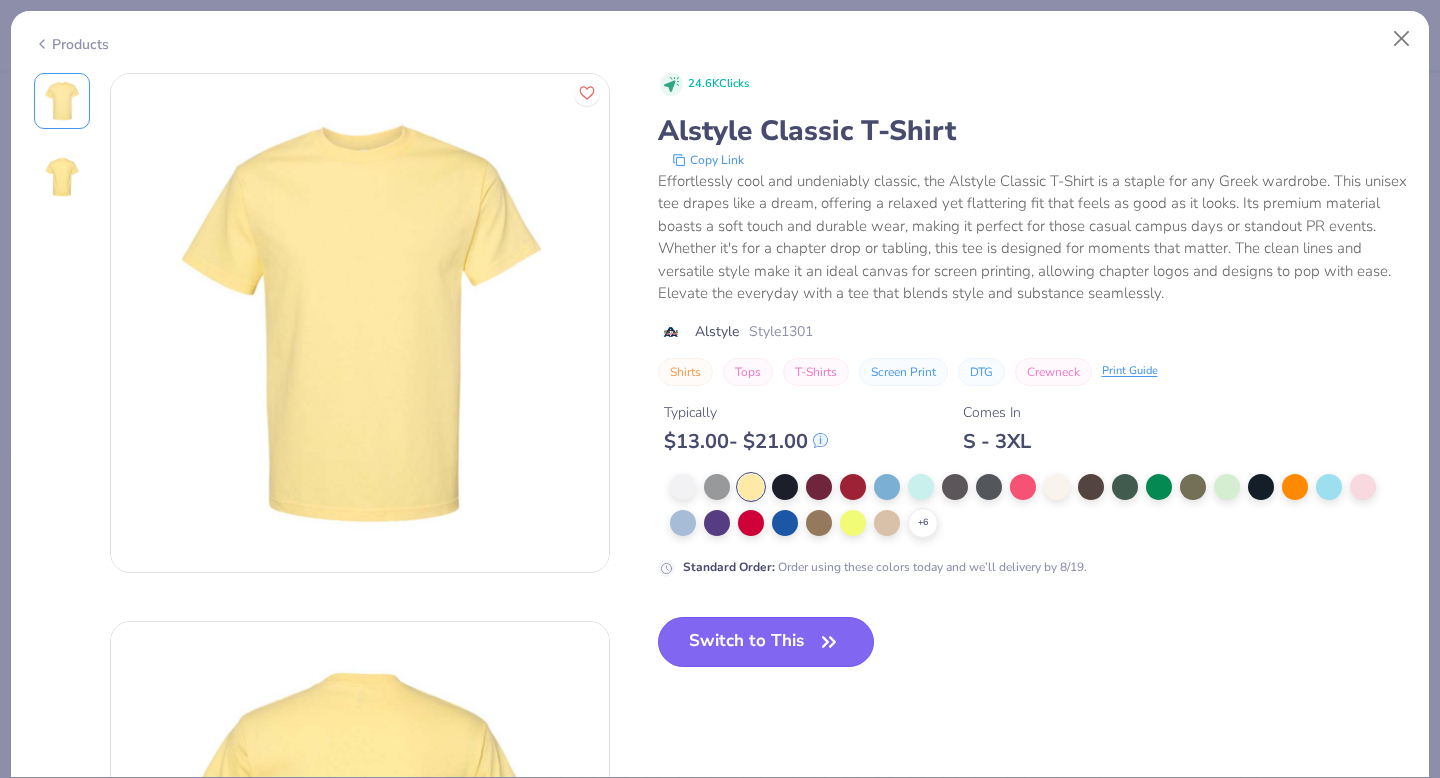 click on "Switch to This" at bounding box center (766, 642) 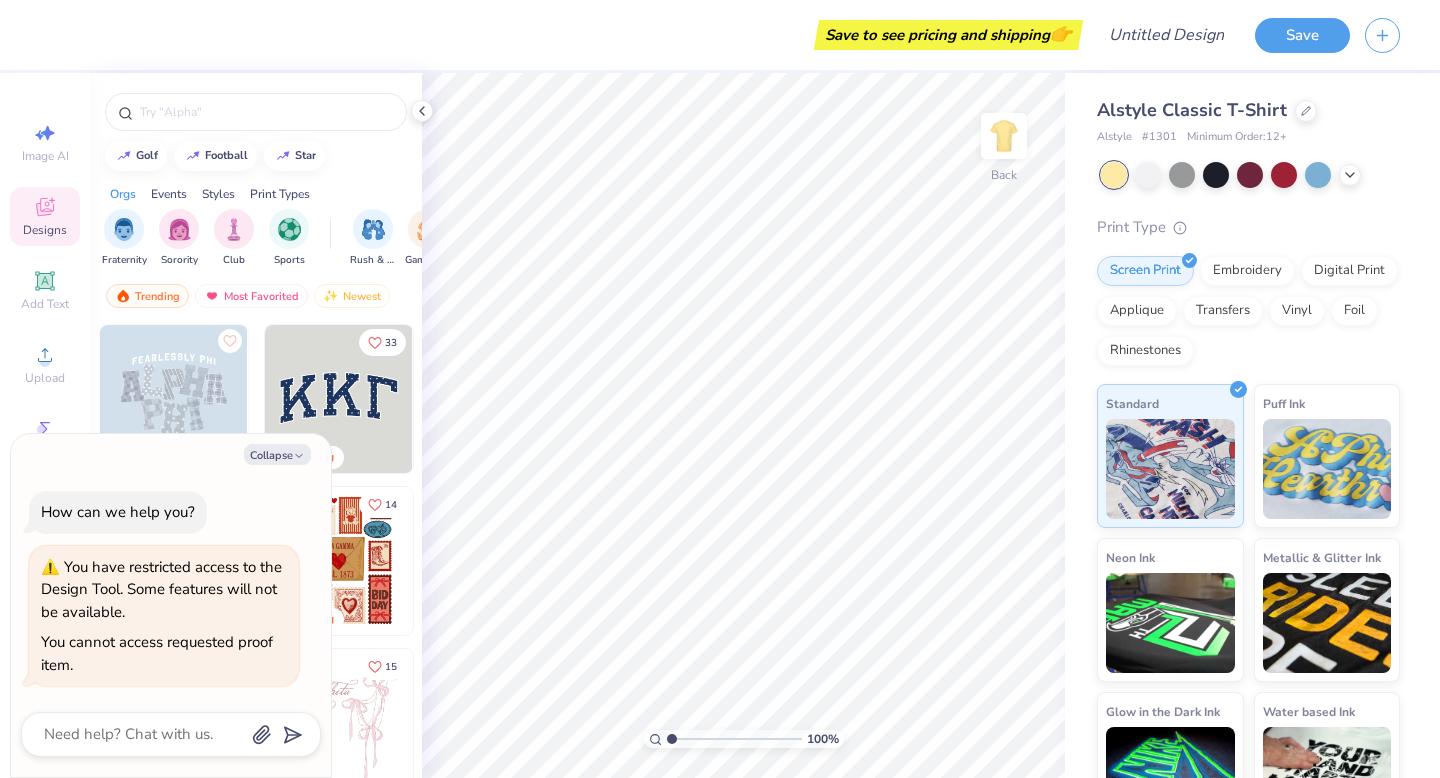 click on "# 1301" at bounding box center (1159, 137) 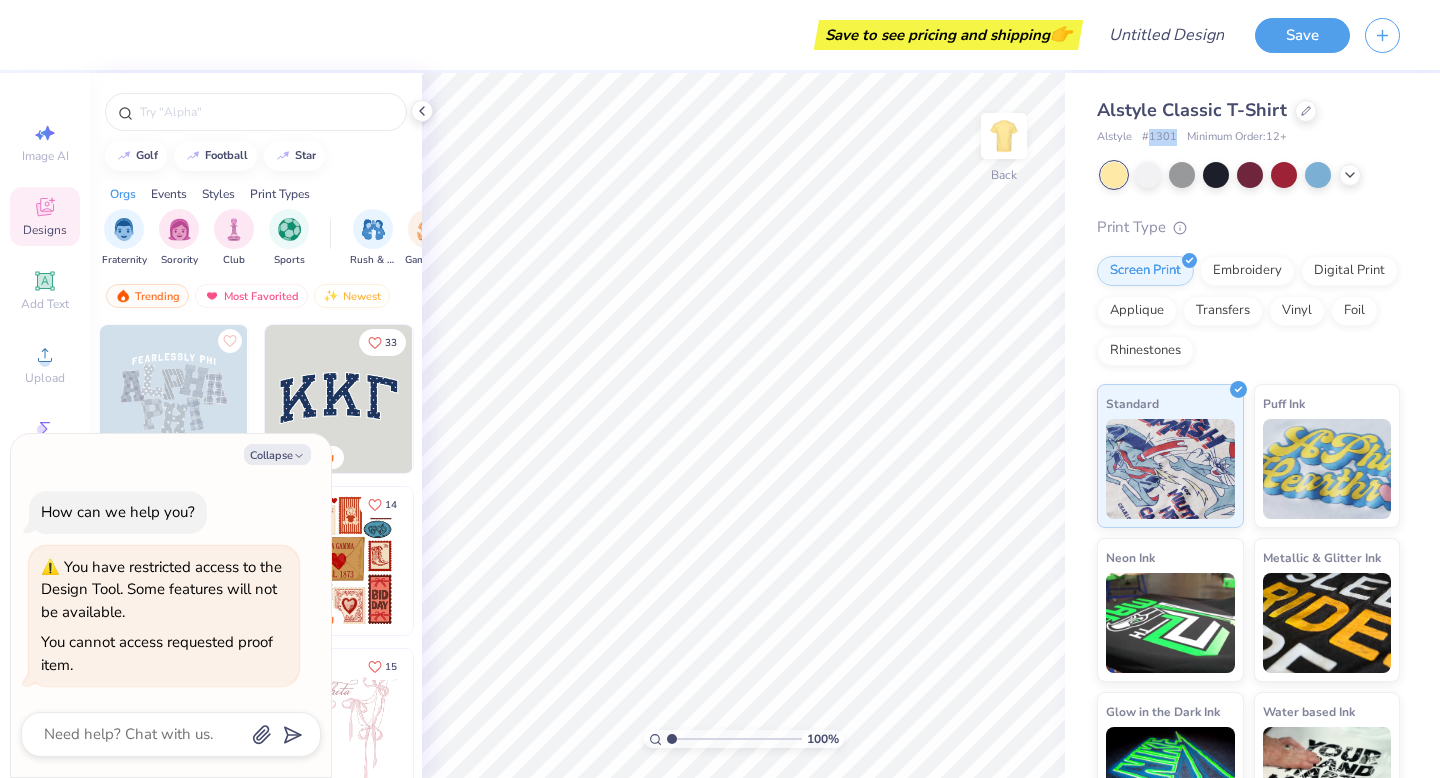 click on "# 1301" at bounding box center (1159, 137) 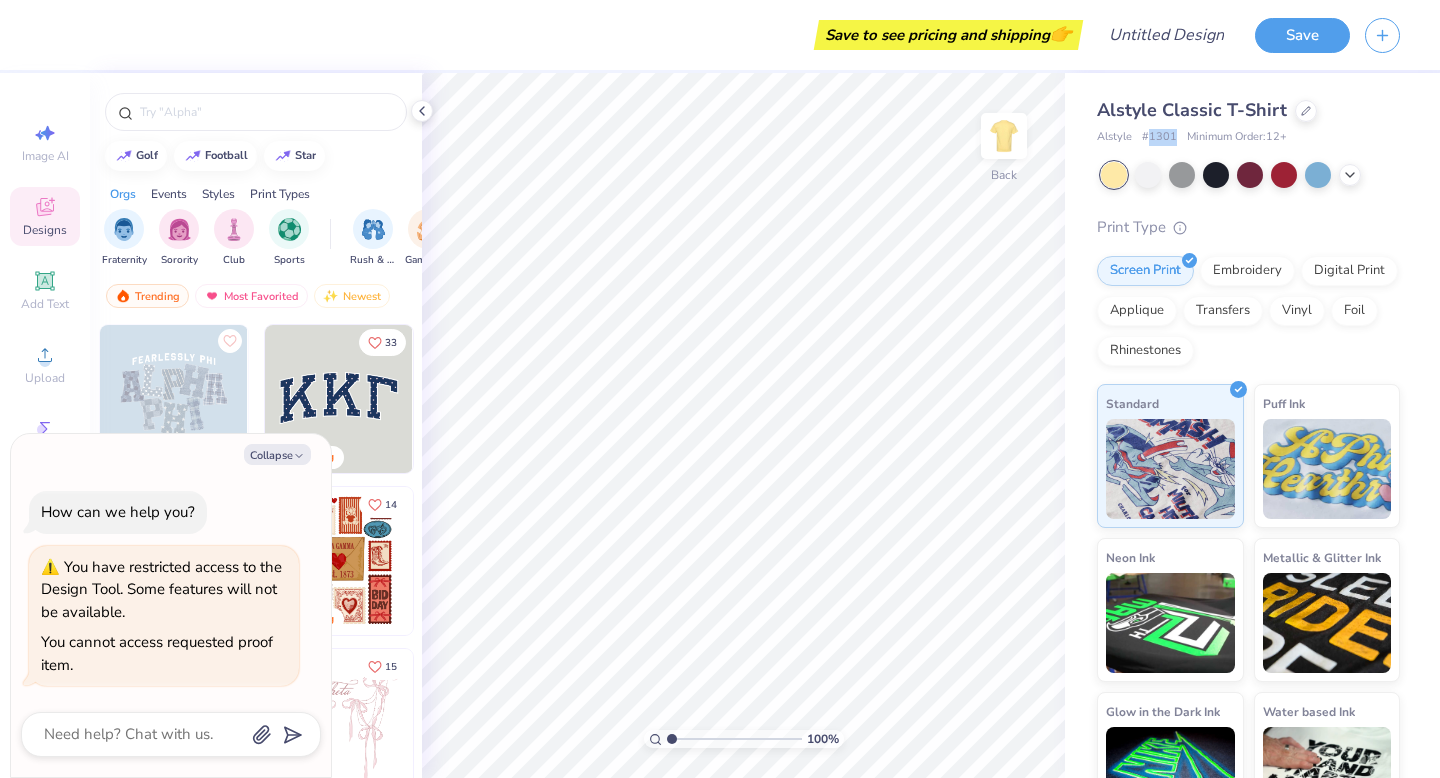 copy on "1301" 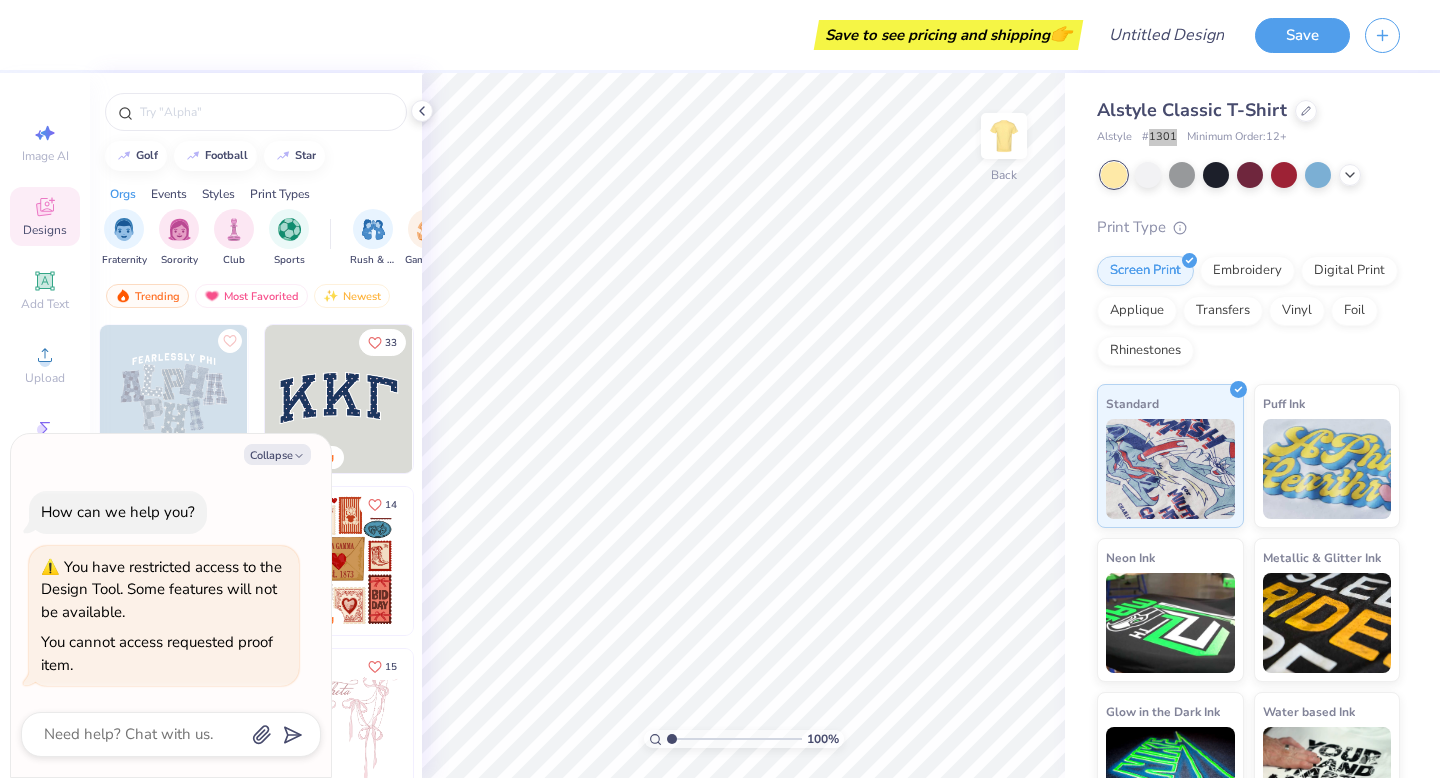 type on "x" 